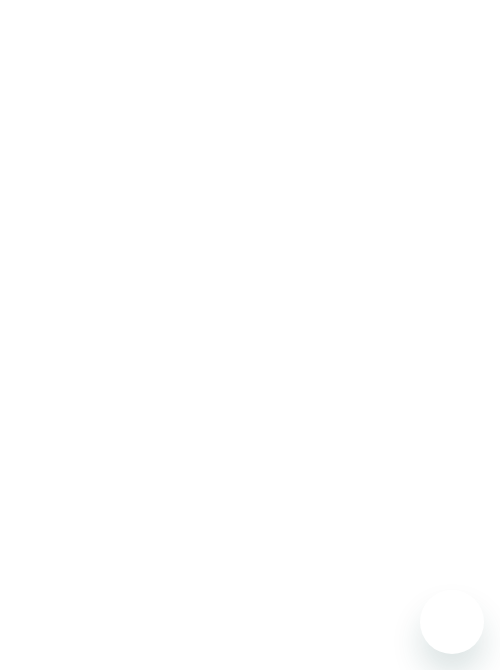 scroll, scrollTop: 0, scrollLeft: 0, axis: both 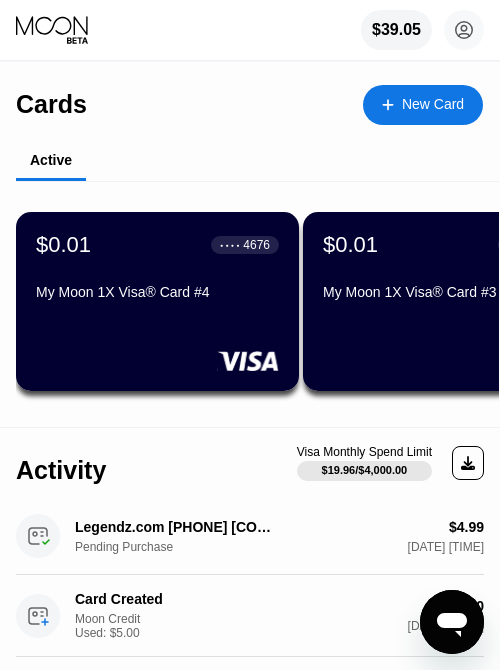 click on "New Card" at bounding box center [423, 105] 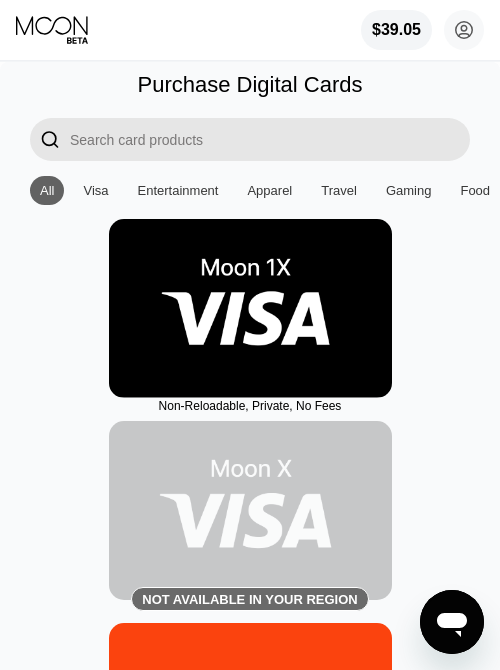 drag, startPoint x: 297, startPoint y: 311, endPoint x: 388, endPoint y: 293, distance: 92.76314 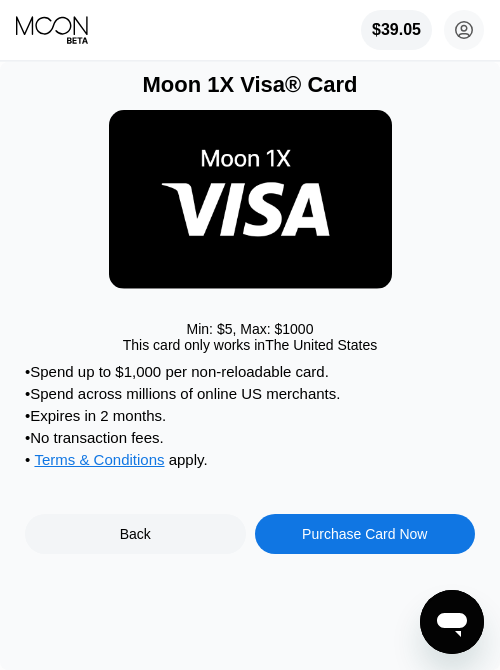 click on "Purchase Card Now" at bounding box center (364, 534) 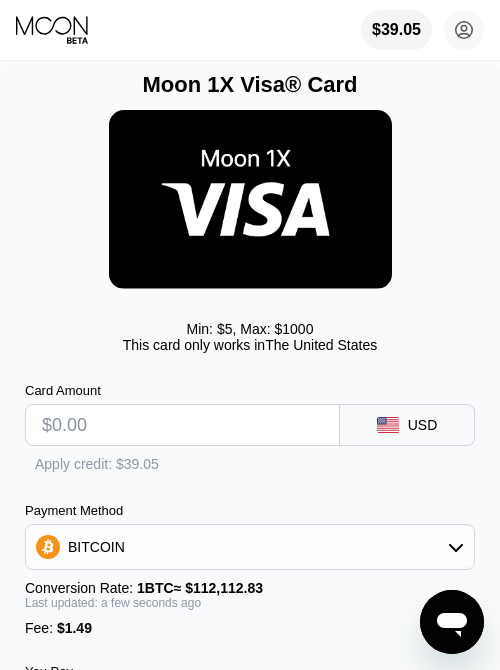 click at bounding box center (182, 425) 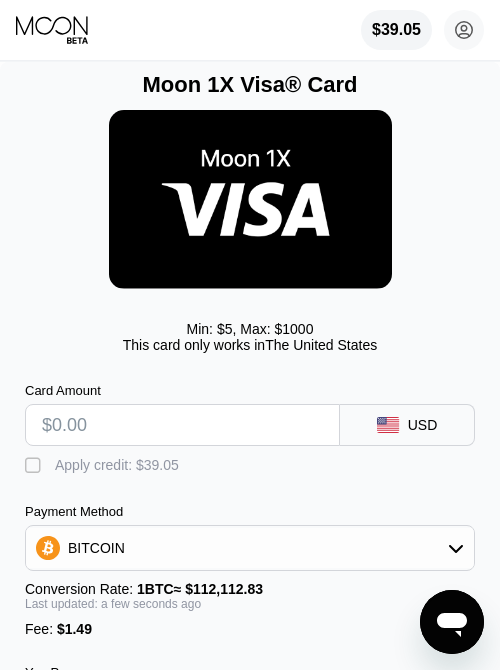 type on "$5" 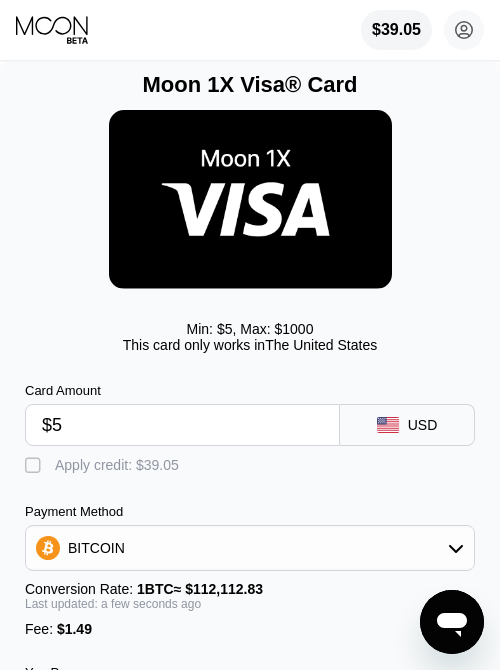 type on "0.00005789" 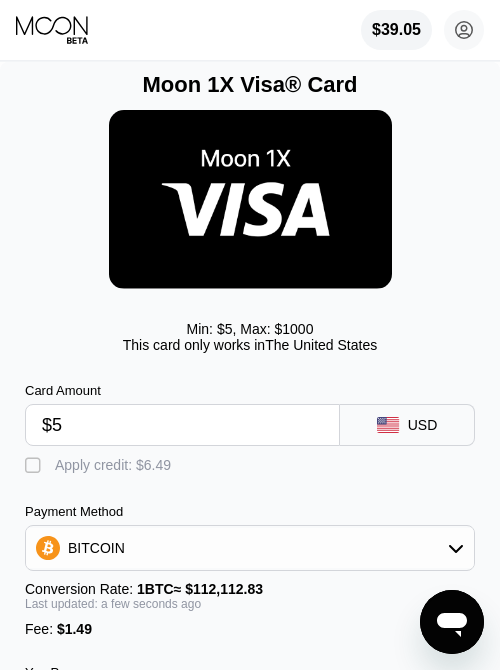 type on "$5" 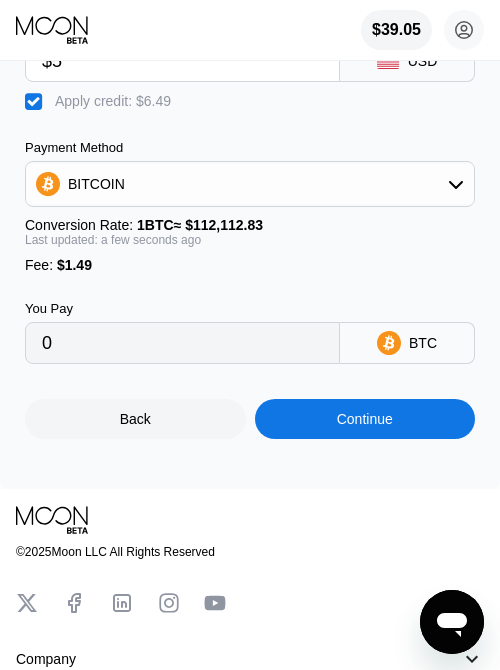 scroll, scrollTop: 367, scrollLeft: 0, axis: vertical 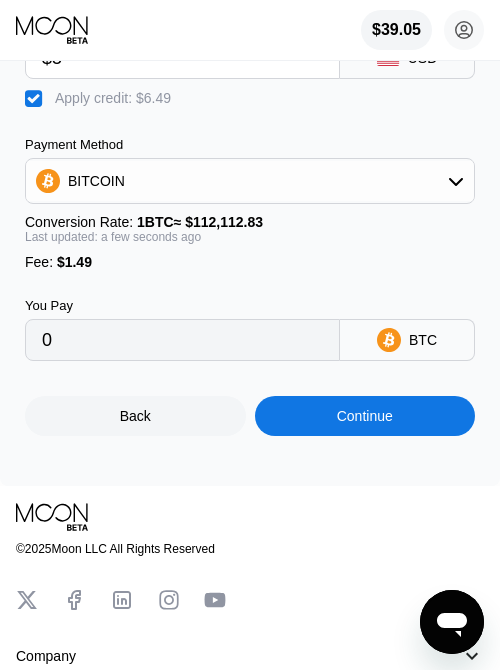 click on "Continue" at bounding box center [365, 416] 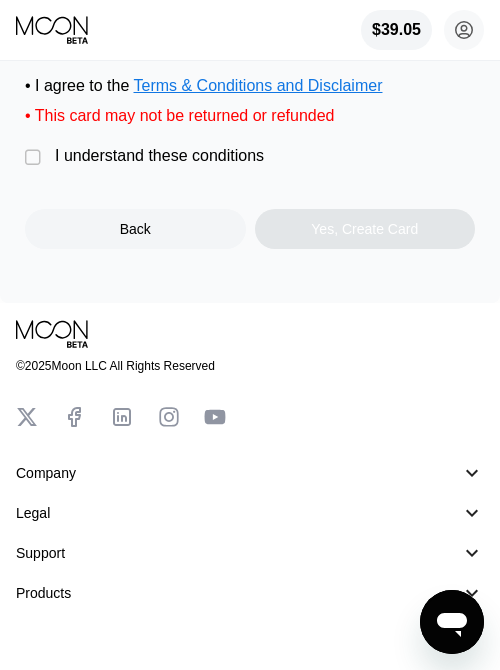 scroll, scrollTop: 0, scrollLeft: 0, axis: both 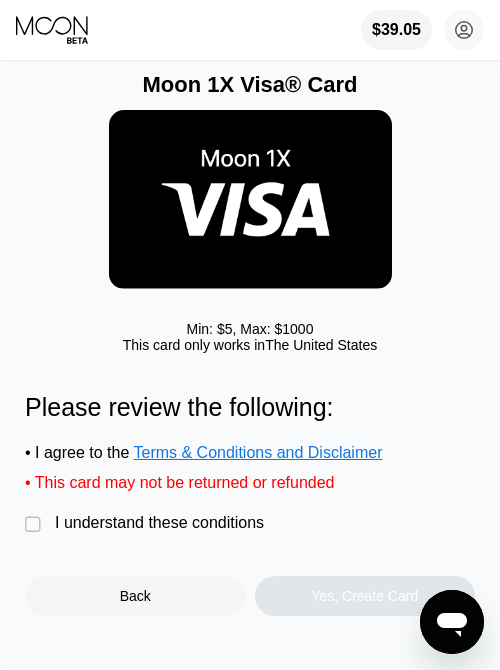 click on "" at bounding box center [35, 525] 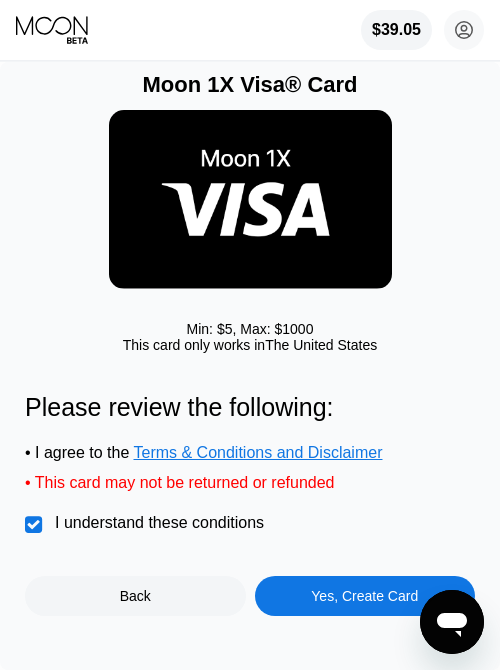 click on "Yes, Create Card" at bounding box center [364, 596] 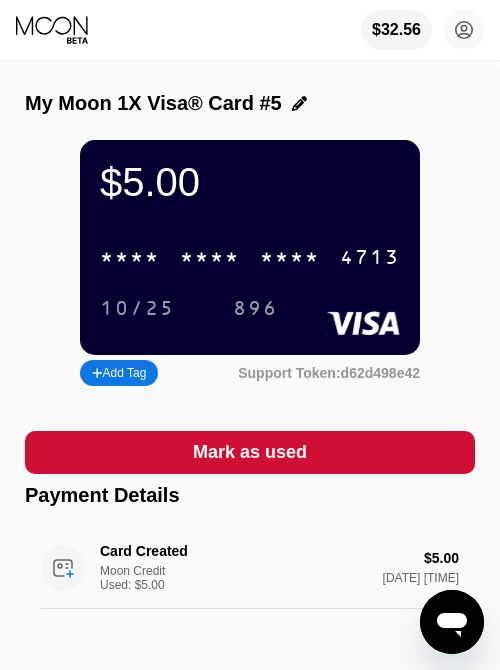 scroll, scrollTop: 4, scrollLeft: 0, axis: vertical 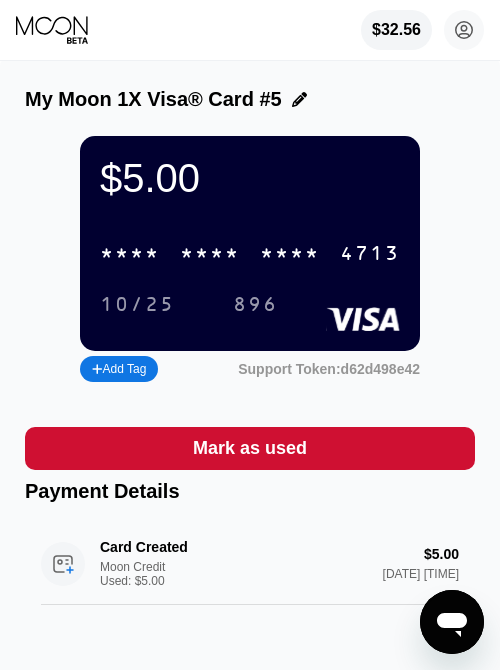 click on "* * * *" at bounding box center [130, 254] 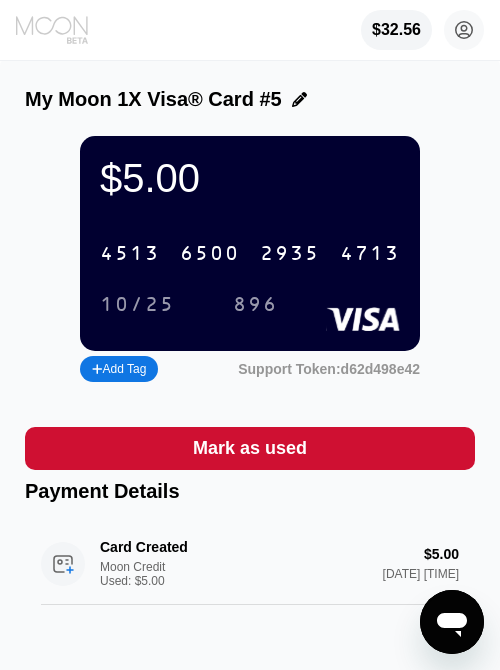 click 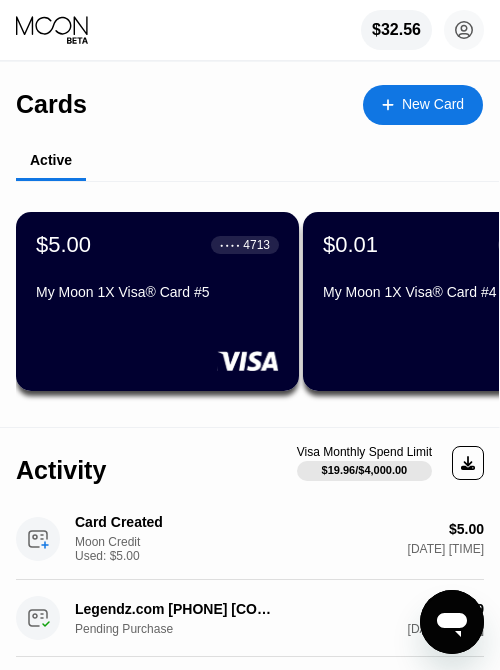 click on "New Card" at bounding box center [423, 105] 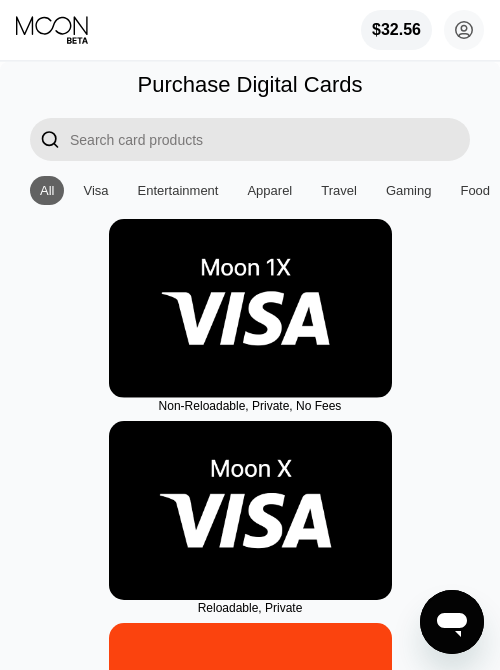 click at bounding box center [250, 308] 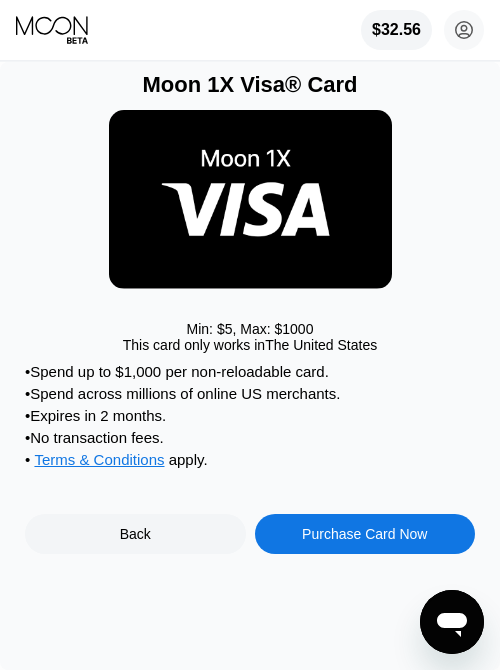 click on "Moon 1X Visa® Card Min: $ 5 , Max: $ 1000 This card only works in  The United States •  Spend up to $1,000 per non-reloadable card. •  Spend across millions of online US merchants. •  Expires in 2 months. •  No transaction fees. •   Terms & Conditions   apply . Back Purchase Card Now" at bounding box center [250, 366] 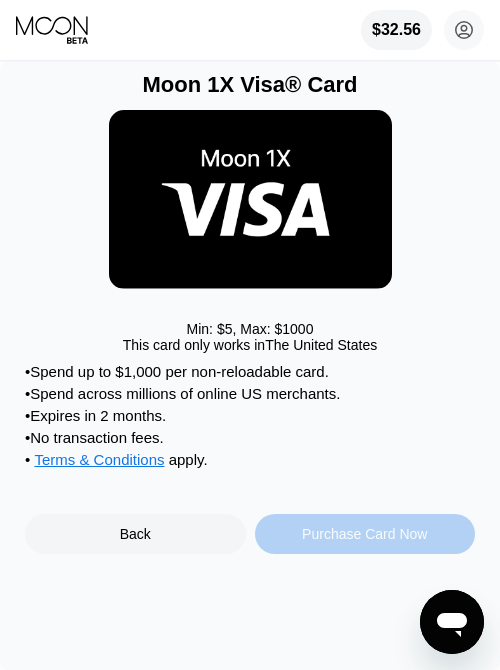 click on "Purchase Card Now" at bounding box center [364, 534] 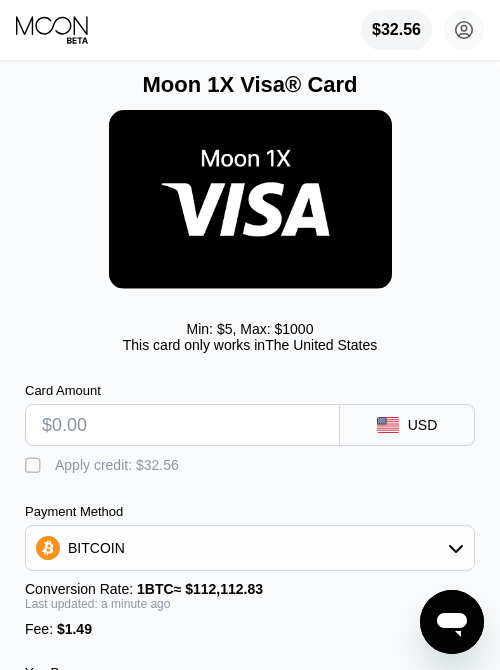 drag, startPoint x: 40, startPoint y: 462, endPoint x: 71, endPoint y: 432, distance: 43.13931 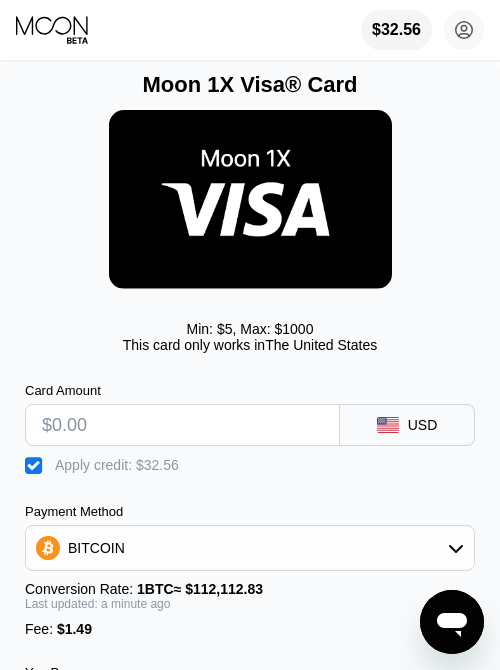 click at bounding box center (182, 425) 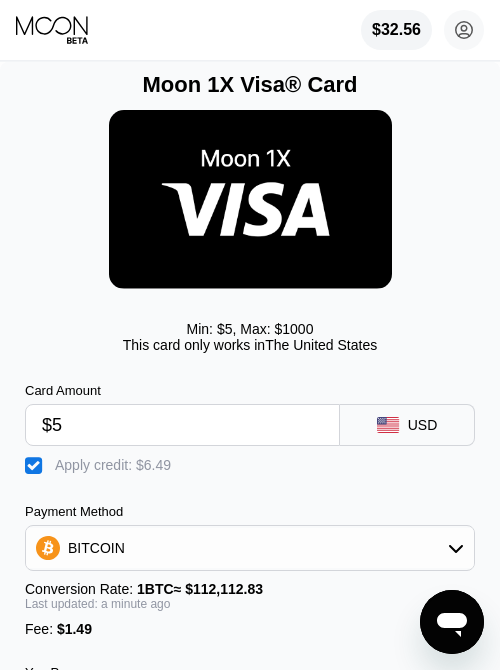type on "$5" 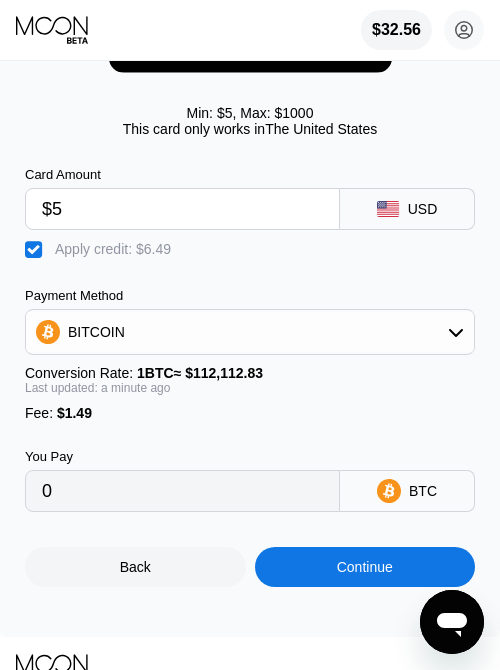 scroll, scrollTop: 241, scrollLeft: 0, axis: vertical 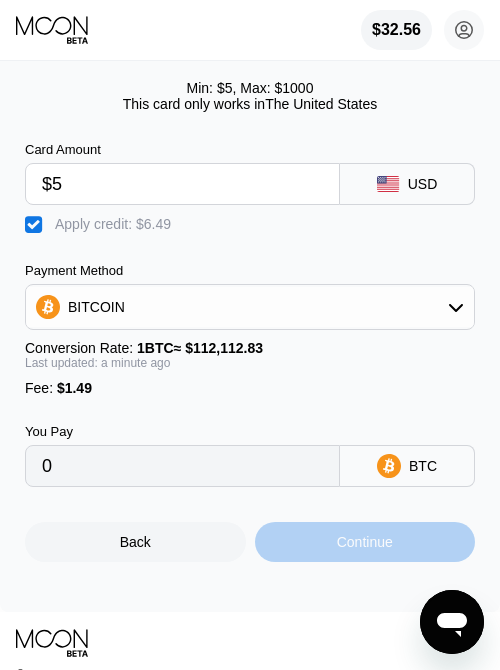 click on "Continue" at bounding box center (365, 542) 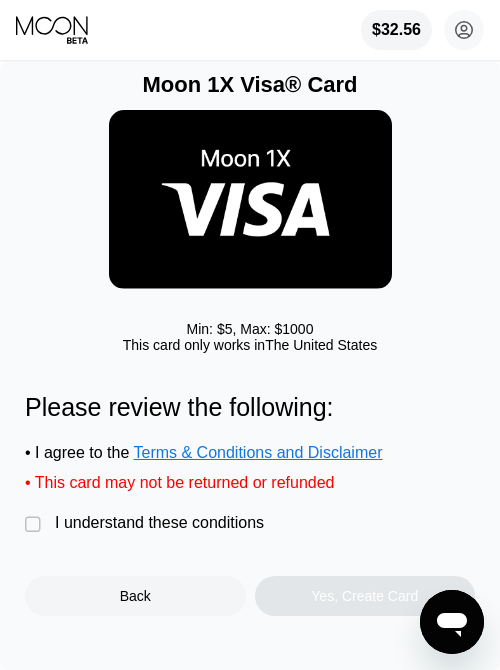 drag, startPoint x: 36, startPoint y: 531, endPoint x: 56, endPoint y: 536, distance: 20.615528 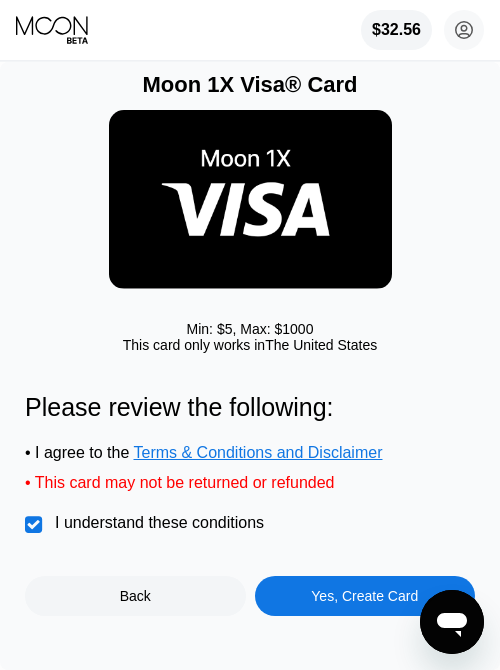click on "Please review the following: • I agree to the   Terms & Conditions and Disclaimer • This card may not be returned or refunded  I understand these conditions Back Yes, Create Card" at bounding box center (250, 504) 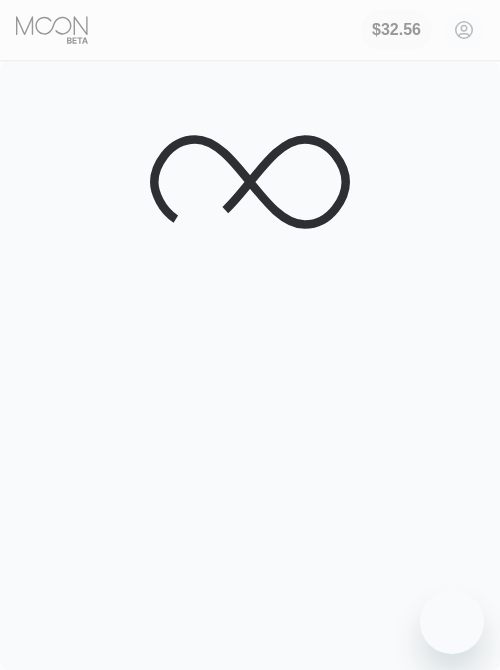 scroll, scrollTop: 0, scrollLeft: 0, axis: both 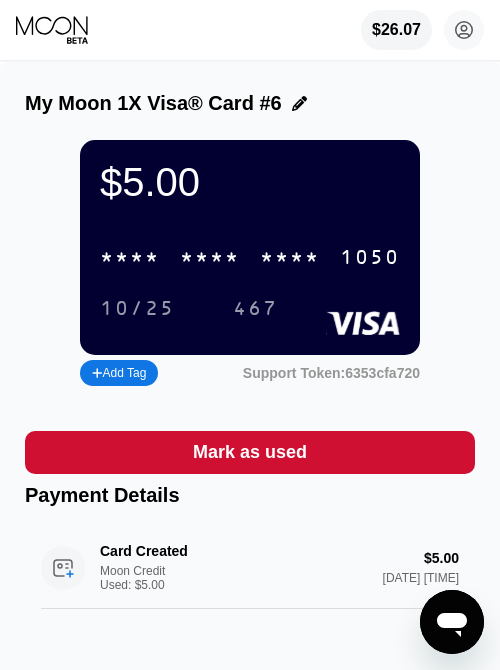 click on "* * * *" at bounding box center [130, 258] 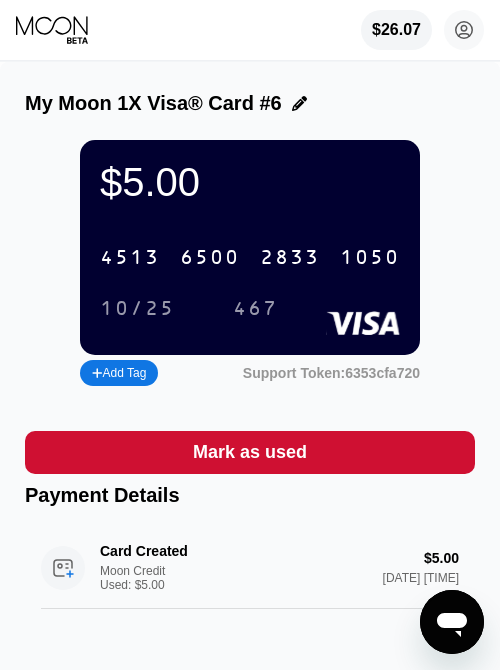 click 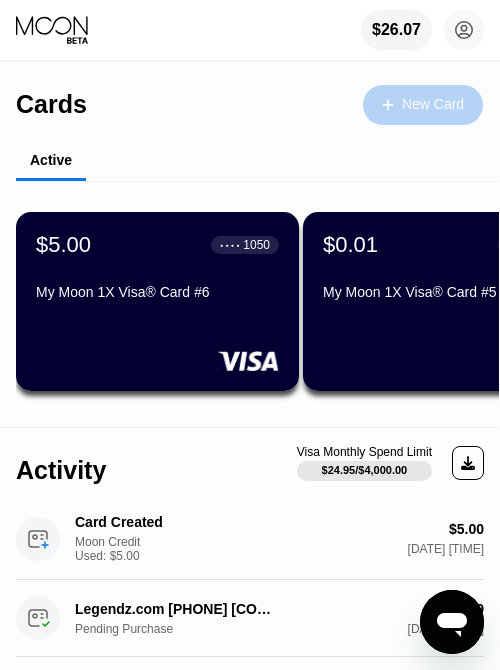 click on "New Card" at bounding box center (433, 104) 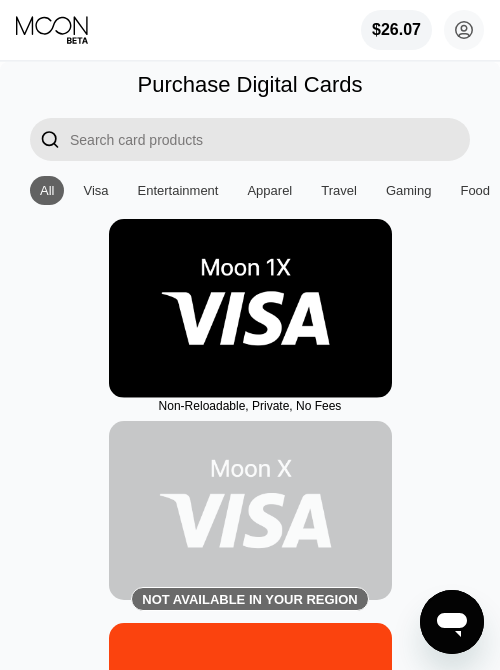 click at bounding box center [250, 308] 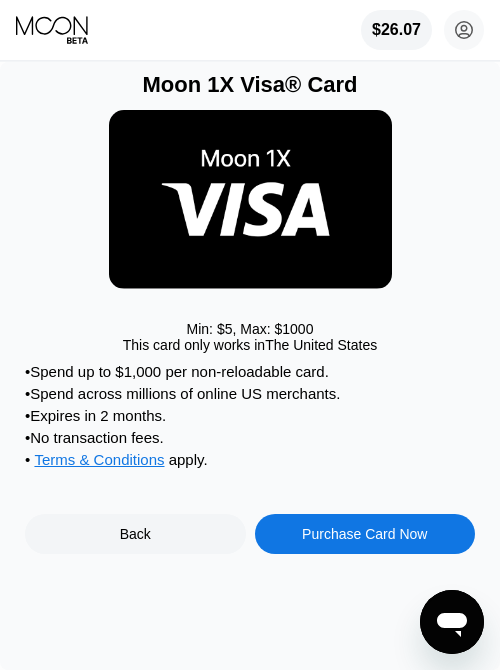 click on "Purchase Card Now" at bounding box center (364, 534) 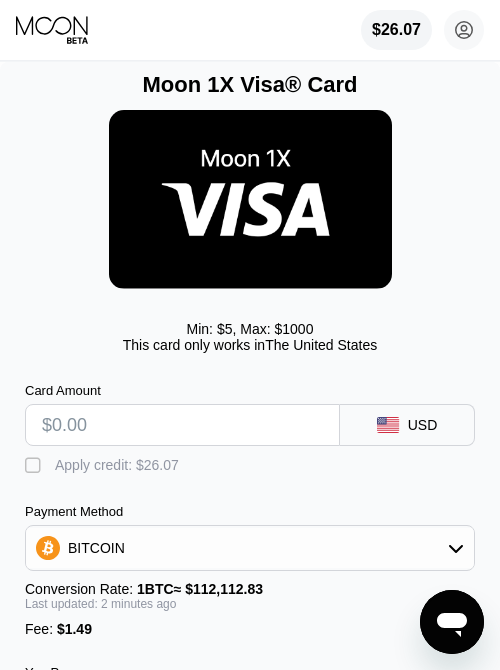 click at bounding box center (182, 425) 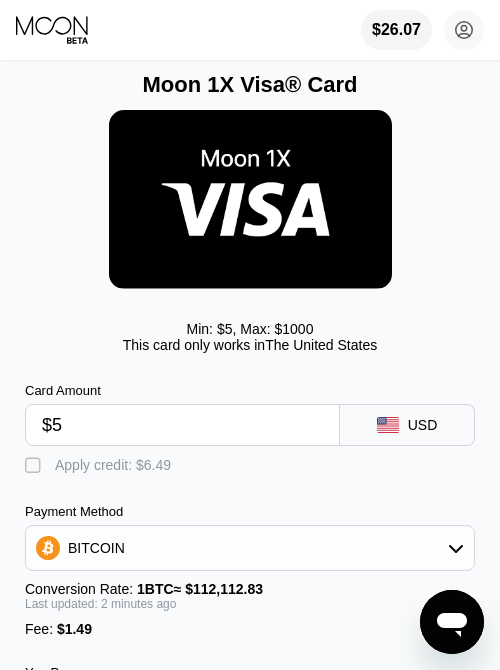 type on "0.00005789" 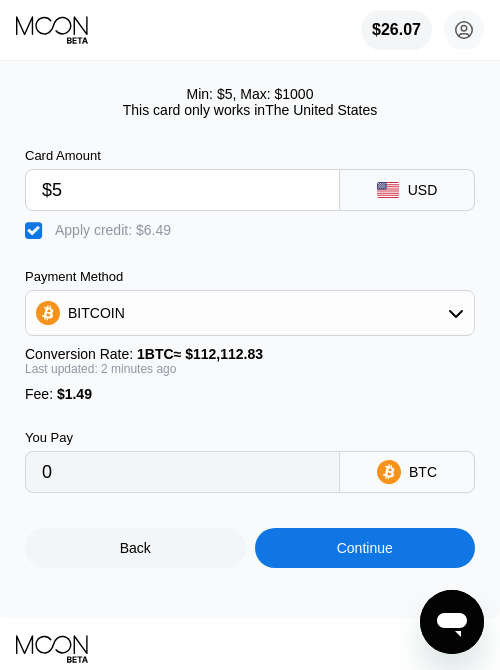 scroll, scrollTop: 245, scrollLeft: 0, axis: vertical 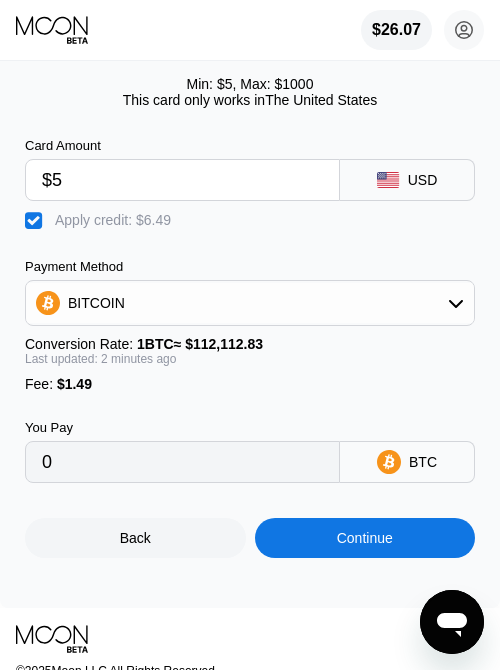 click on "Continue" at bounding box center (365, 538) 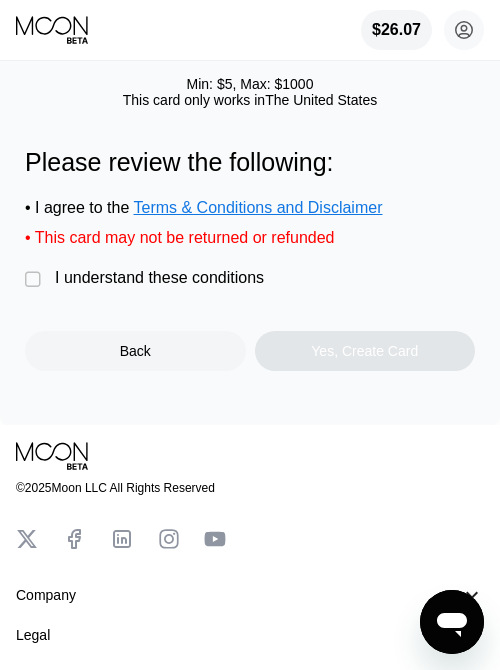 scroll, scrollTop: 0, scrollLeft: 0, axis: both 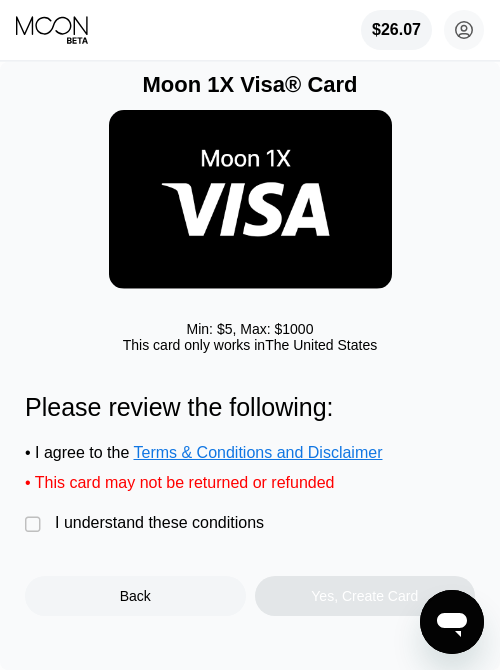 drag, startPoint x: 24, startPoint y: 523, endPoint x: 38, endPoint y: 523, distance: 14 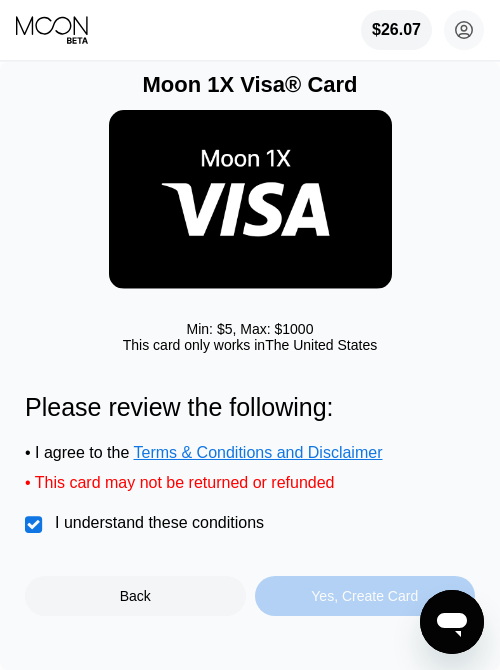 click on "Yes, Create Card" at bounding box center (364, 596) 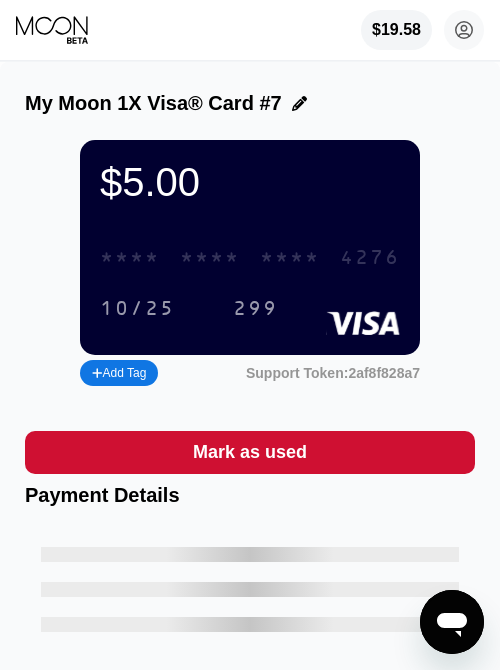 click on "* * * *" at bounding box center (210, 258) 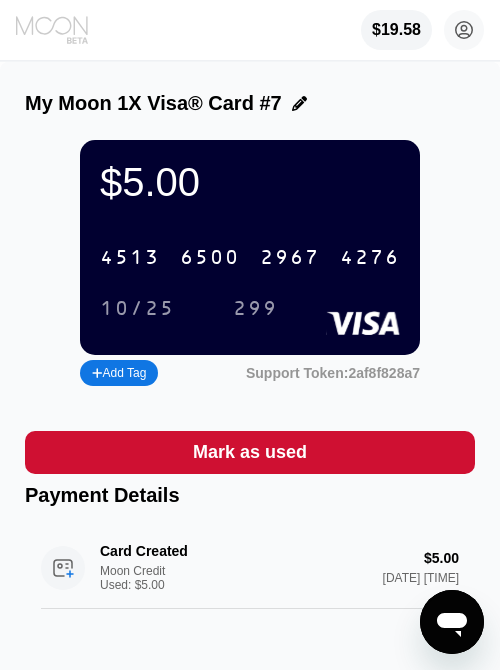 click 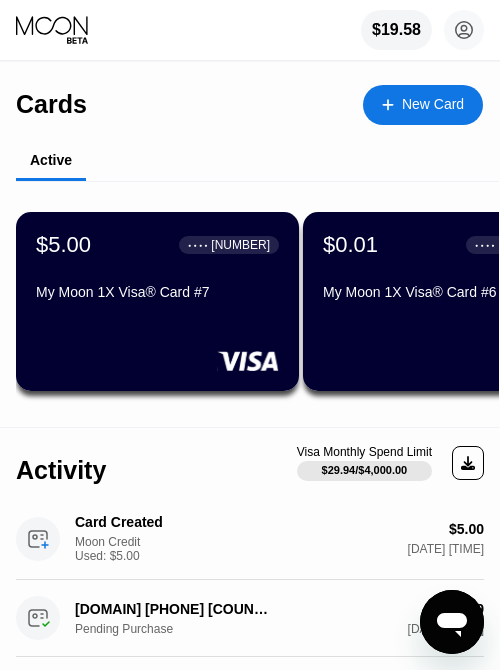 scroll, scrollTop: 0, scrollLeft: 0, axis: both 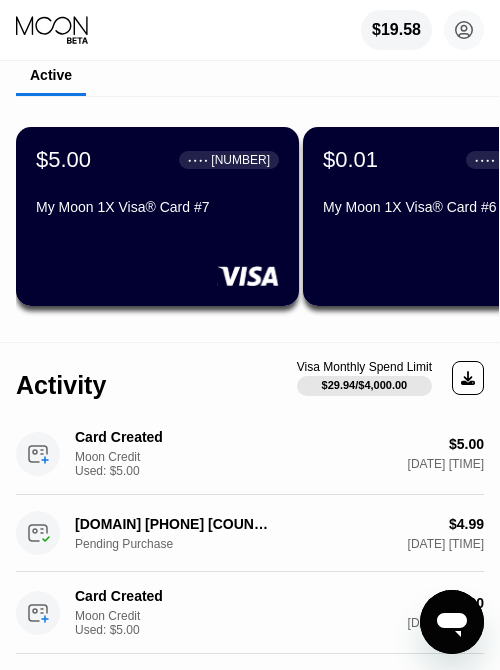 click at bounding box center [58, 30] 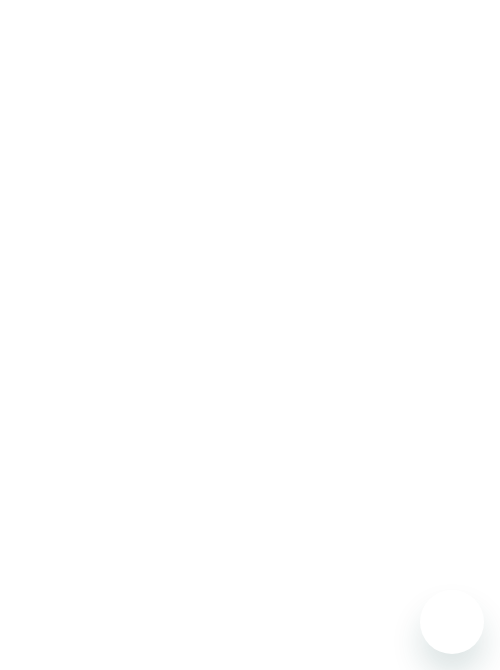 scroll, scrollTop: 0, scrollLeft: 0, axis: both 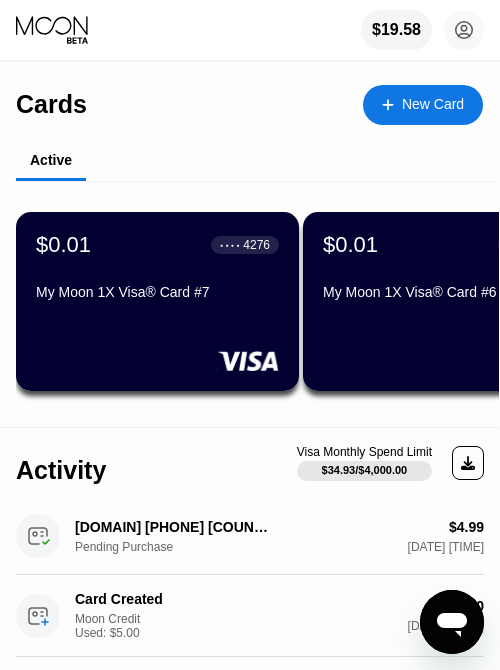 click on "New Card" at bounding box center (433, 104) 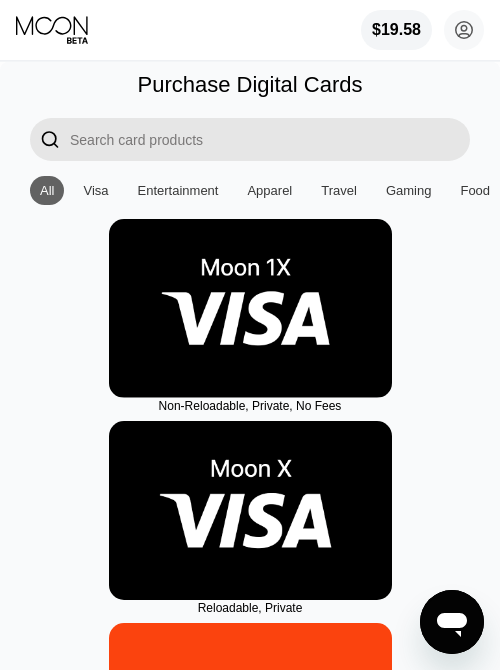 drag, startPoint x: 233, startPoint y: 320, endPoint x: 231, endPoint y: 297, distance: 23.086792 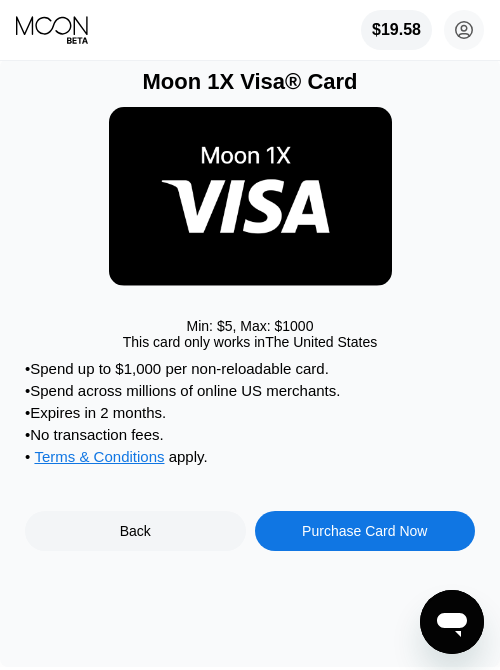 click on "Purchase Card Now" at bounding box center [365, 531] 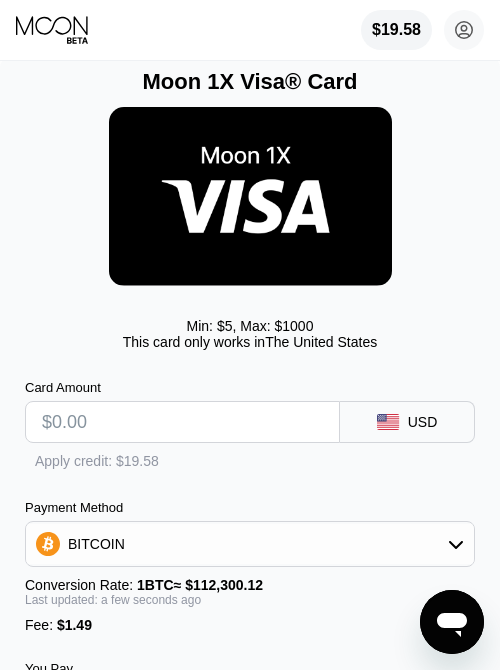 scroll, scrollTop: 2, scrollLeft: 0, axis: vertical 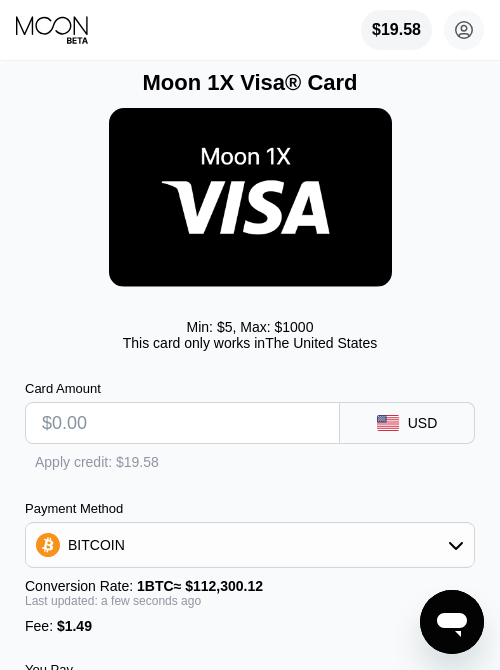 click at bounding box center (182, 423) 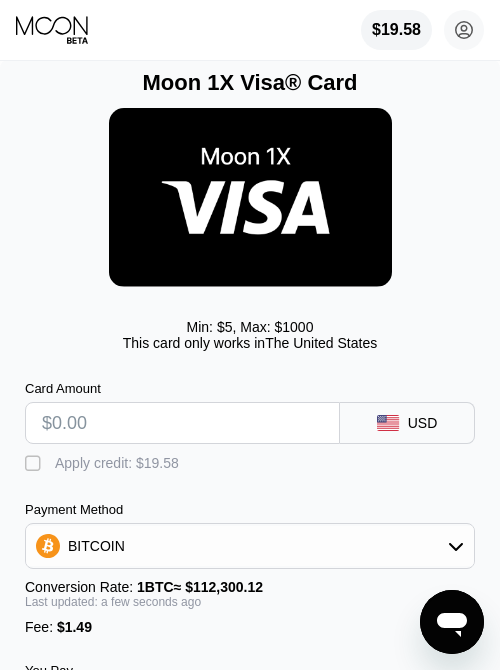 type on "$5" 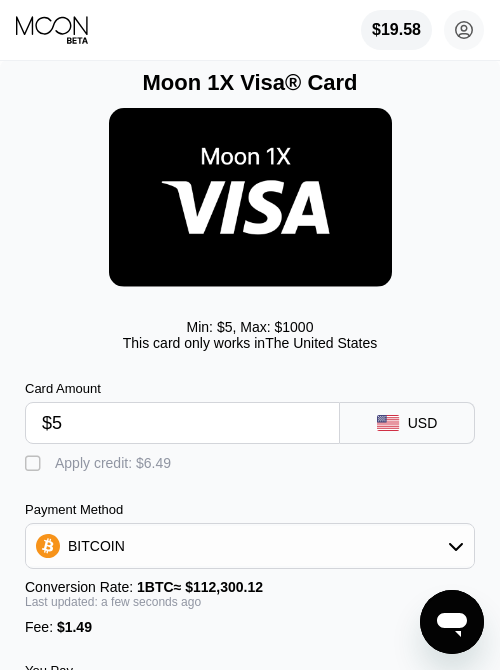 type on "0.00005780" 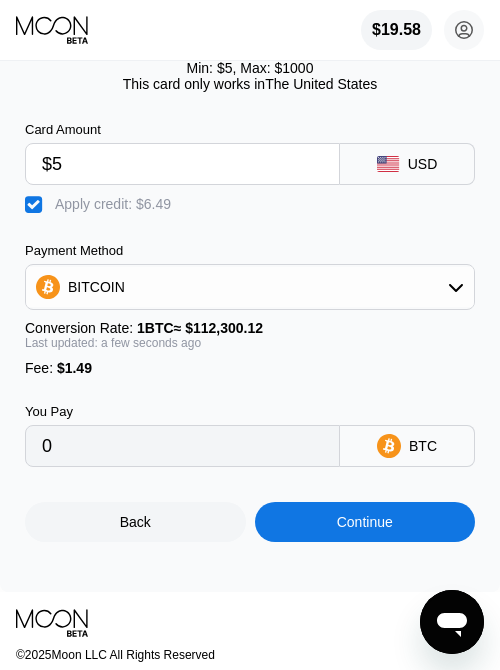 scroll, scrollTop: 267, scrollLeft: 0, axis: vertical 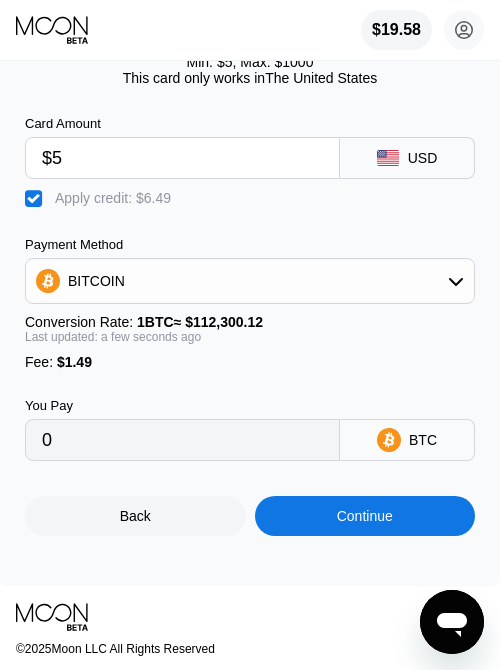click on "Continue" at bounding box center [365, 516] 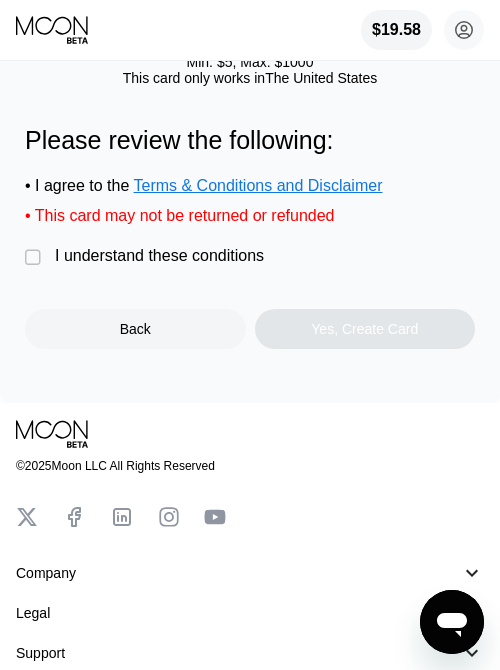 scroll, scrollTop: 0, scrollLeft: 0, axis: both 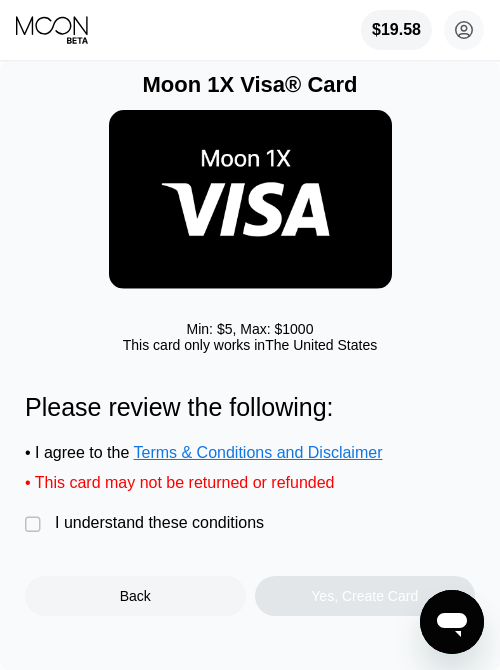 click on "" at bounding box center (35, 525) 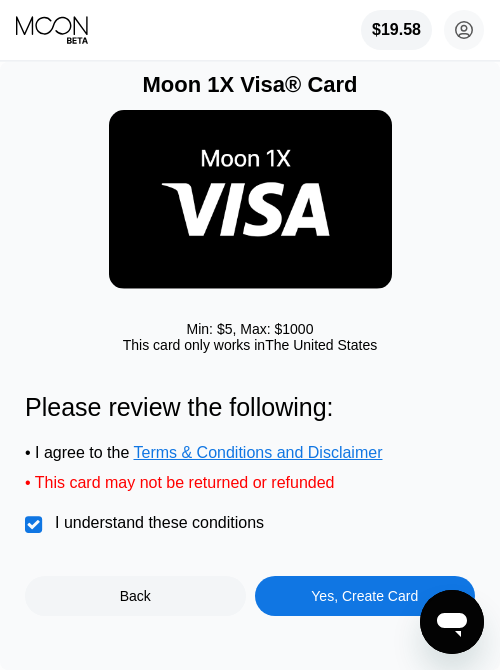 click on "Yes, Create Card" at bounding box center (365, 596) 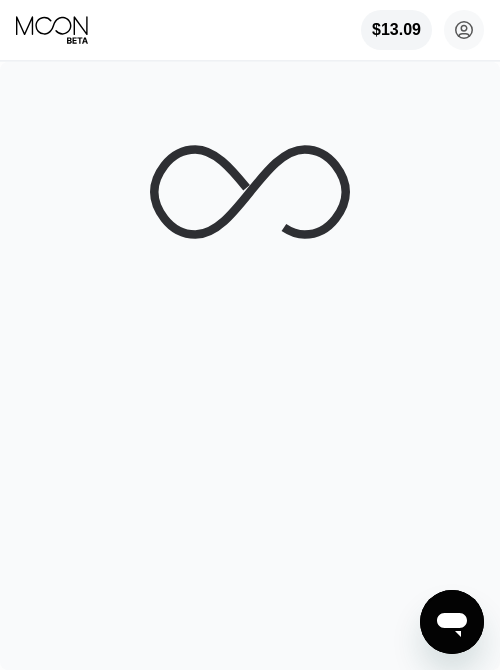 scroll, scrollTop: 85, scrollLeft: 0, axis: vertical 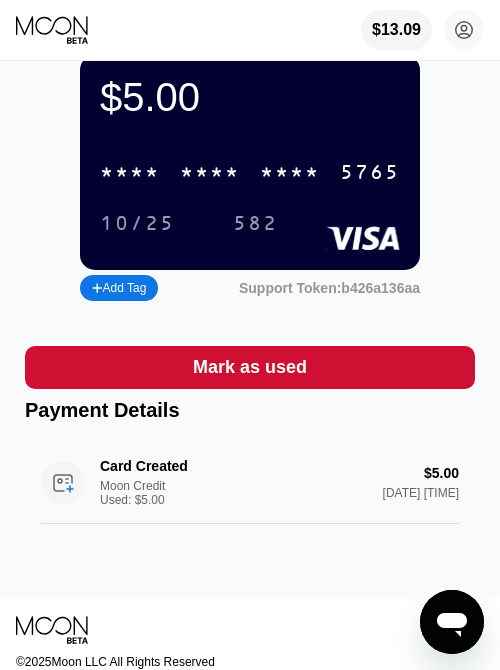 click on "* * * * * * * * * * * * 5765" at bounding box center (250, 172) 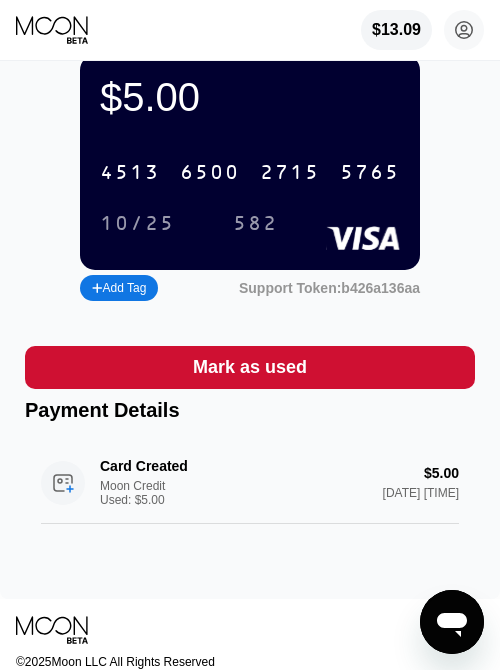 click 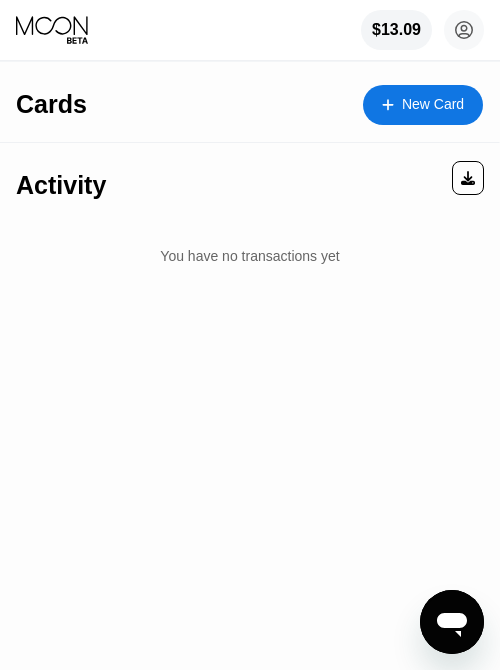 scroll, scrollTop: 0, scrollLeft: 0, axis: both 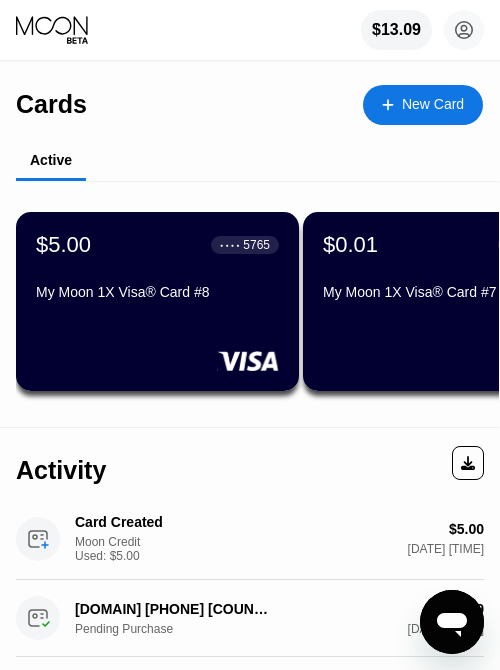 click on "New Card" at bounding box center [423, 105] 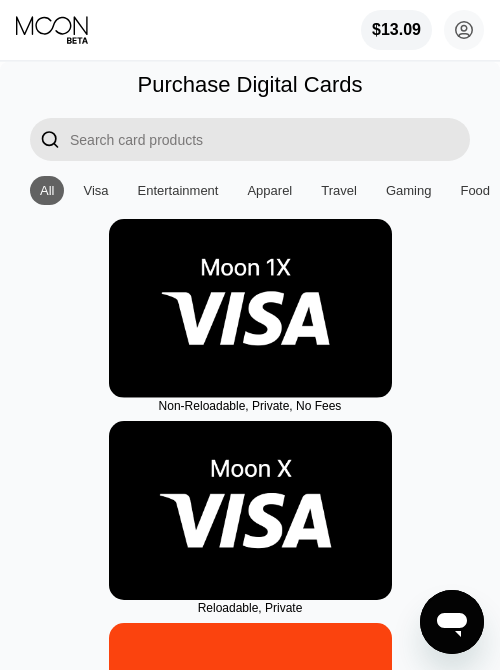 drag, startPoint x: 257, startPoint y: 286, endPoint x: 235, endPoint y: 292, distance: 22.803509 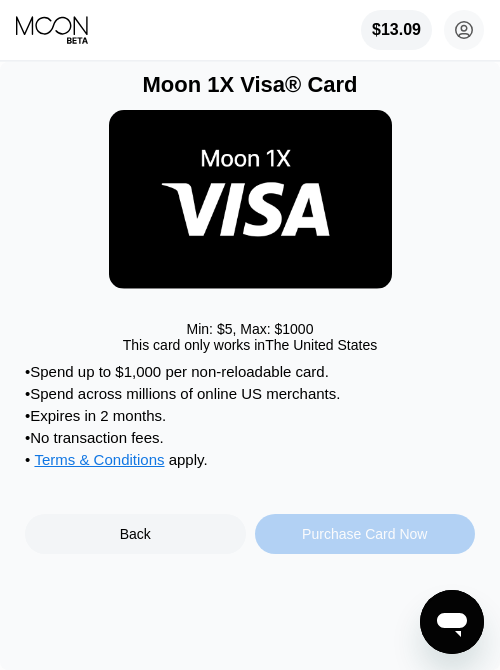click on "Purchase Card Now" at bounding box center (365, 534) 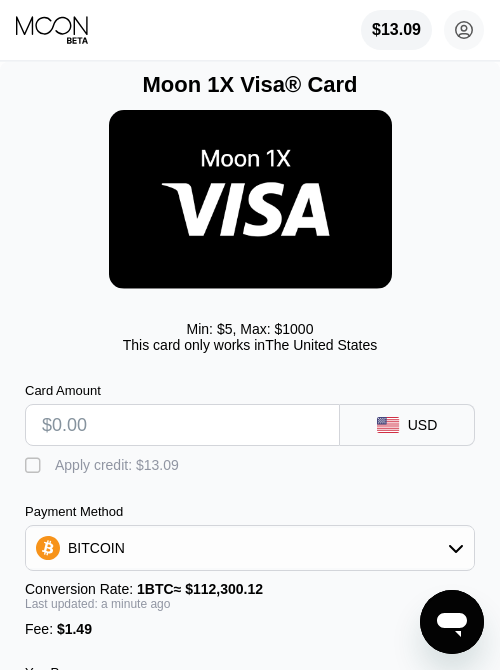 click at bounding box center [182, 425] 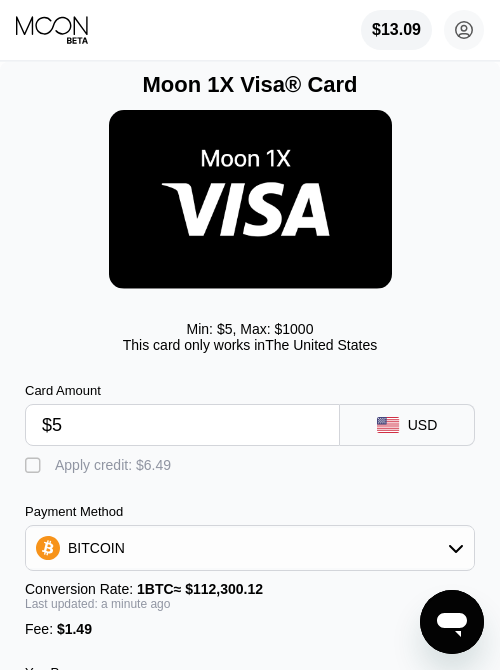 type on "0.00005780" 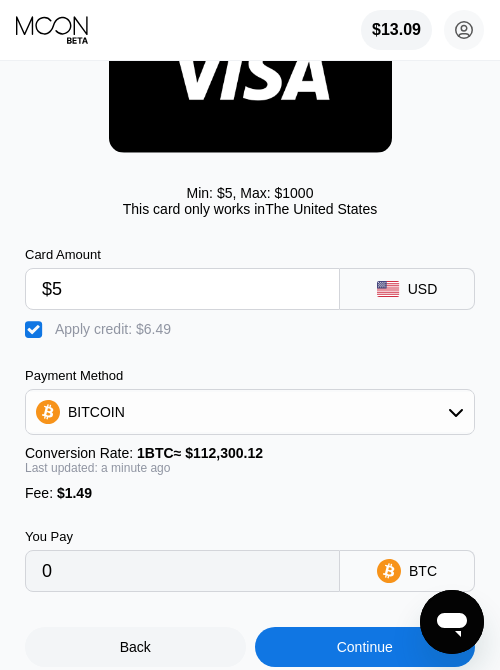 scroll, scrollTop: 204, scrollLeft: 0, axis: vertical 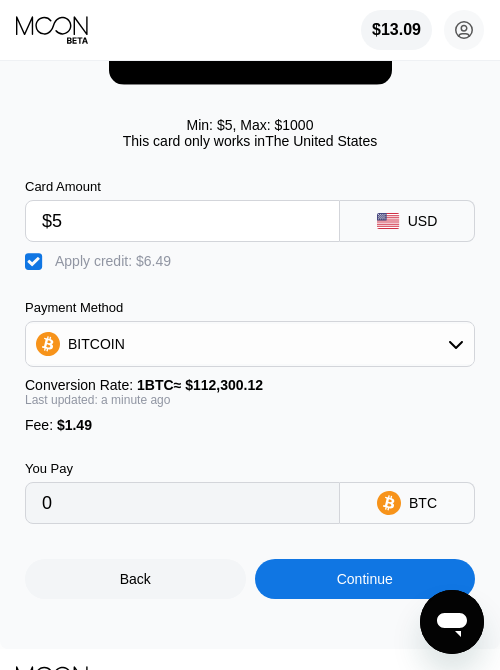 click on "Continue" at bounding box center [365, 579] 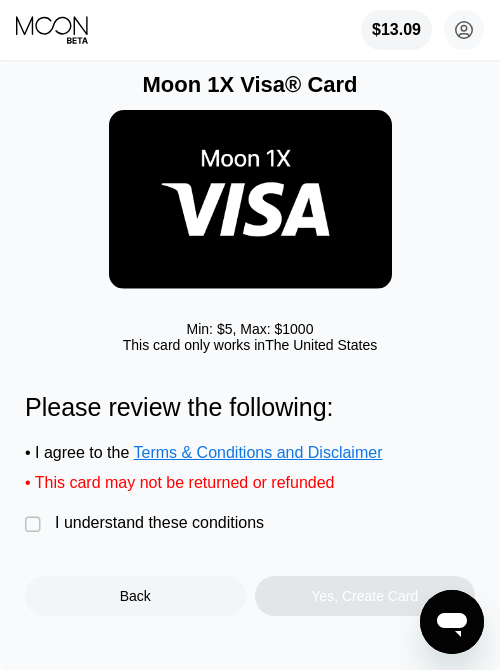 click on "" at bounding box center [35, 525] 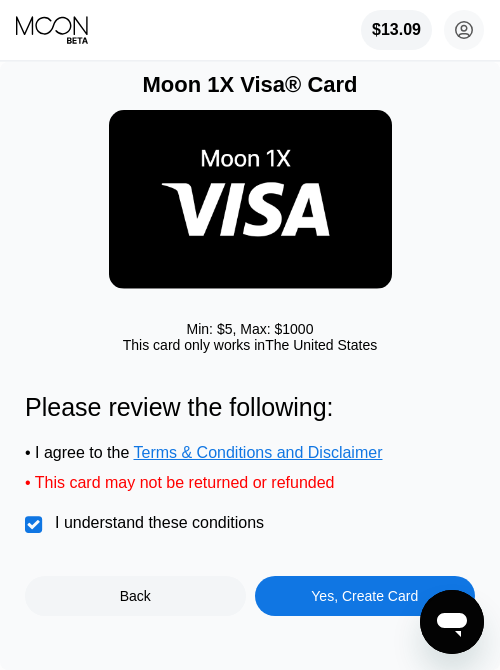 click on "Yes, Create Card" at bounding box center (364, 596) 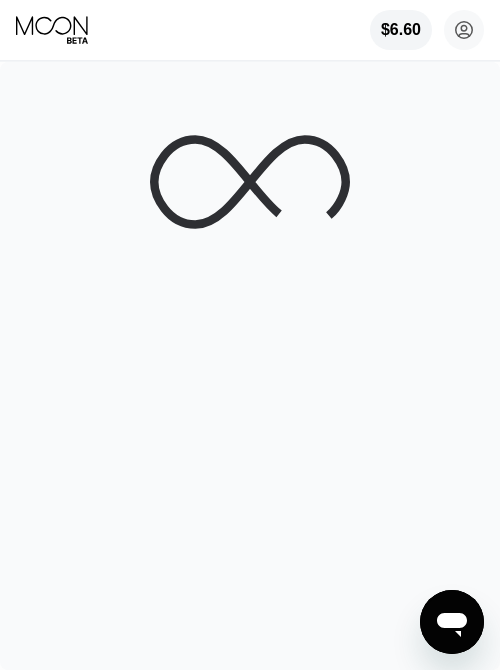 scroll, scrollTop: 9, scrollLeft: 0, axis: vertical 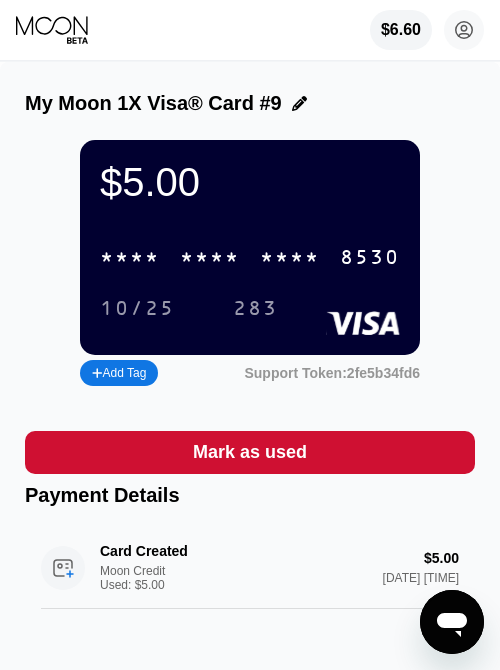 click on "* * * *" at bounding box center (130, 258) 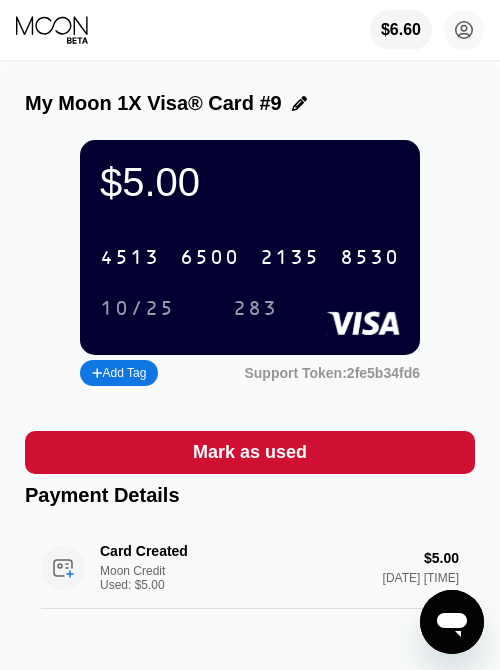 click 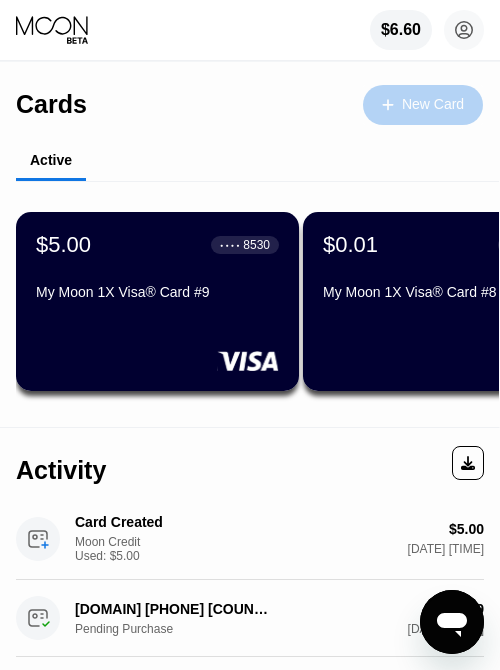 click on "New Card" at bounding box center [423, 105] 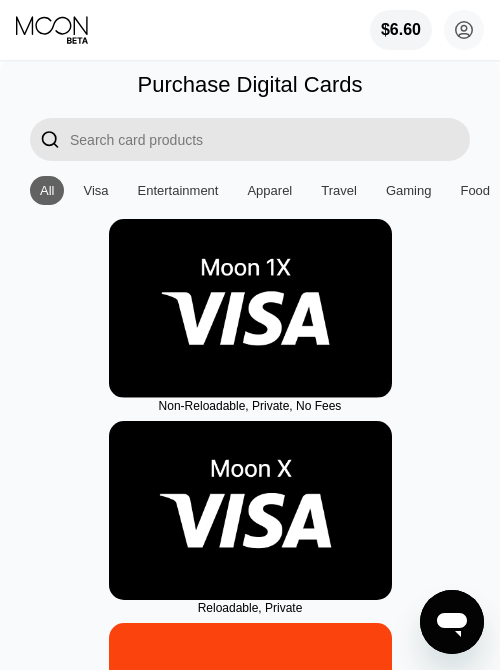 click at bounding box center (250, 308) 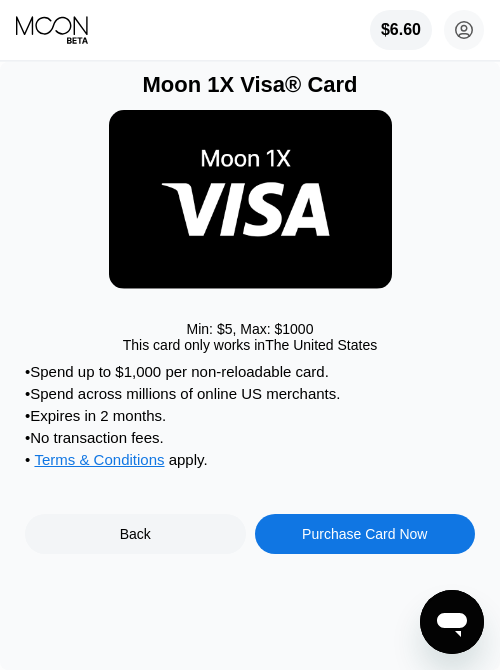 click on "Purchase Card Now" at bounding box center (364, 534) 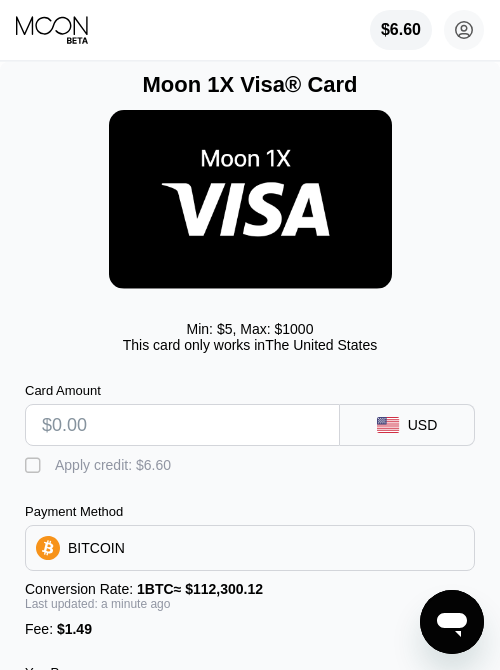 type on "0" 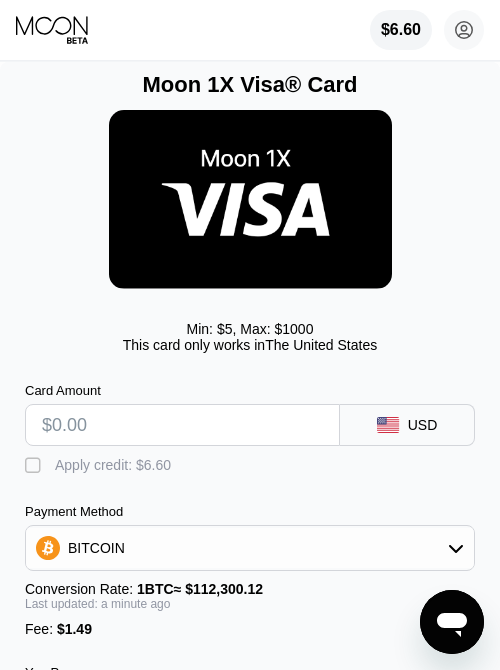 click at bounding box center (182, 425) 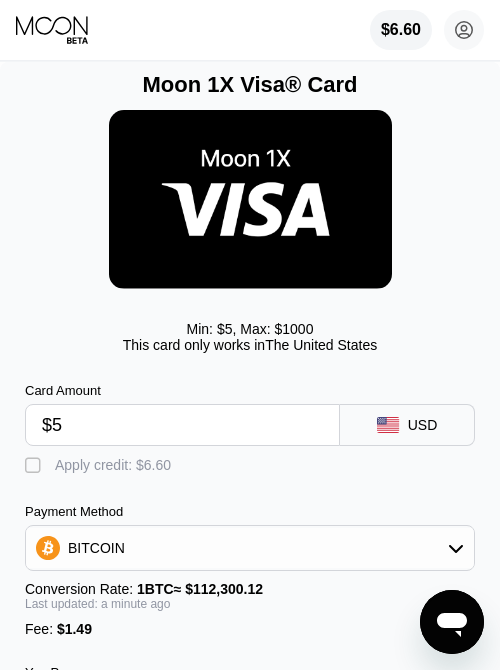 type on "0.00005780" 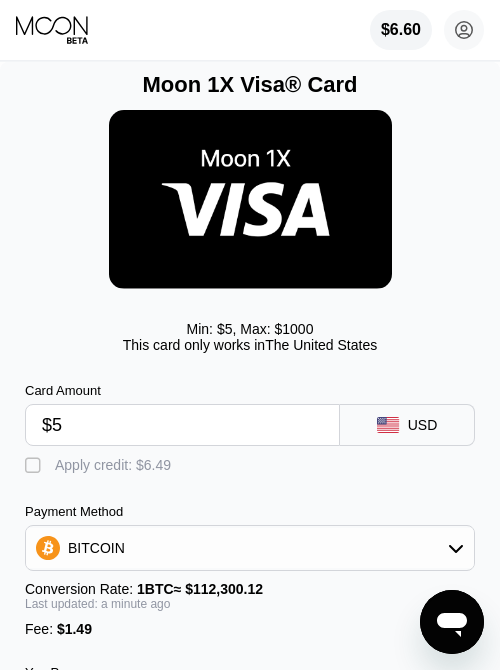 type on "$5" 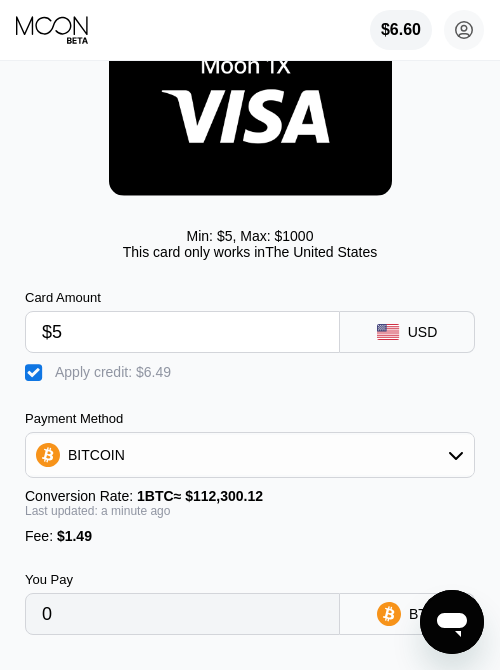 scroll, scrollTop: 147, scrollLeft: 0, axis: vertical 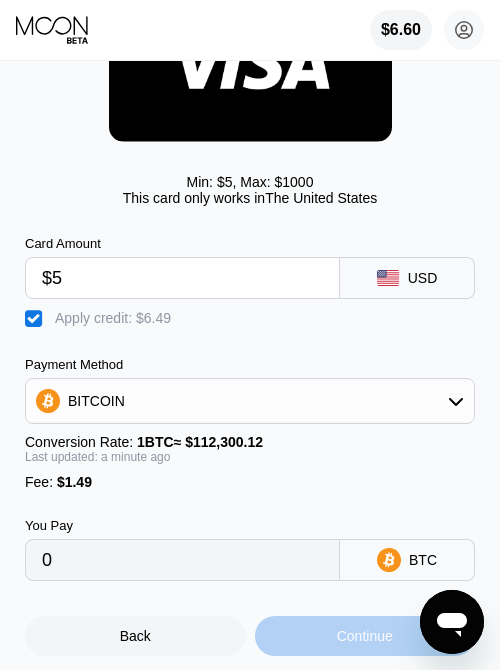 click on "Continue" at bounding box center [365, 636] 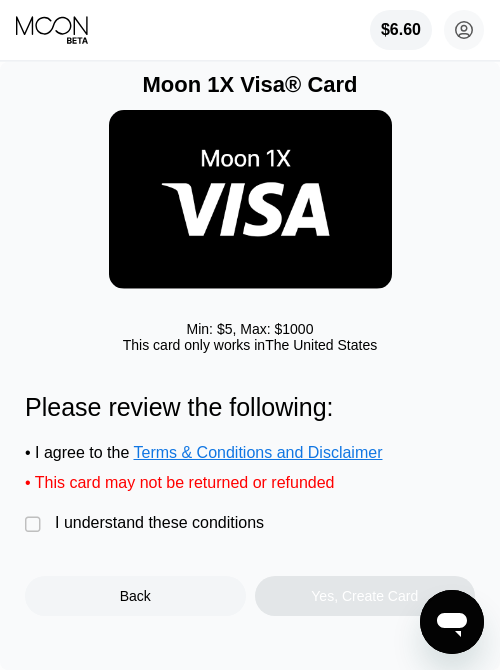 drag, startPoint x: 36, startPoint y: 530, endPoint x: 47, endPoint y: 530, distance: 11 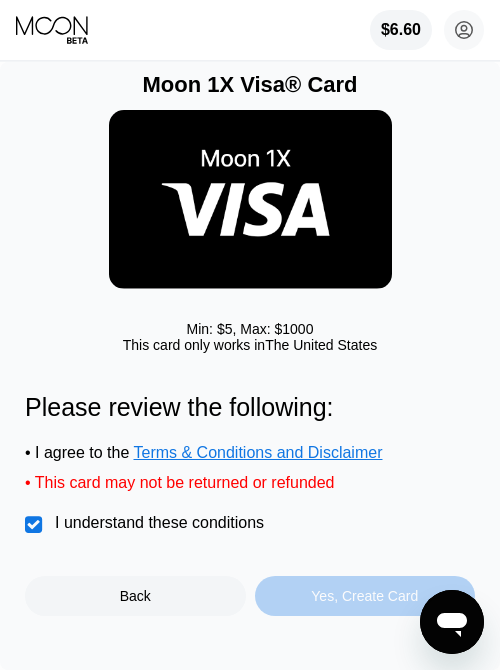click on "Yes, Create Card" at bounding box center (364, 596) 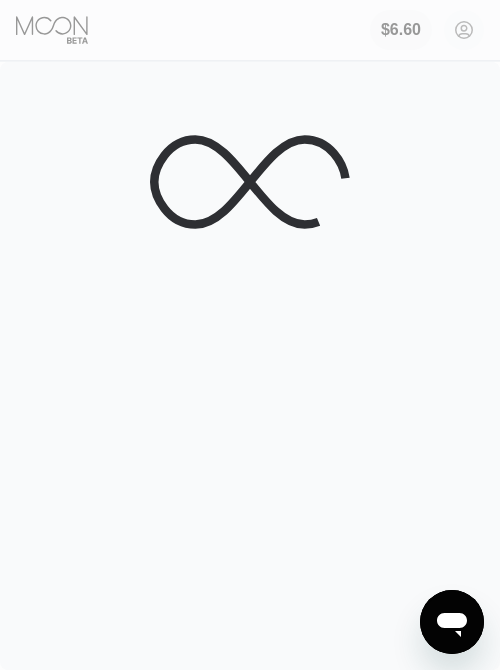 scroll, scrollTop: 4, scrollLeft: 0, axis: vertical 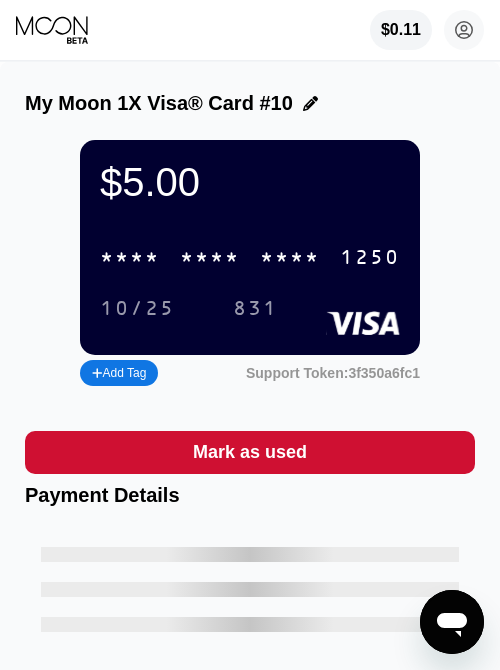 click on "* * * *" at bounding box center (210, 258) 